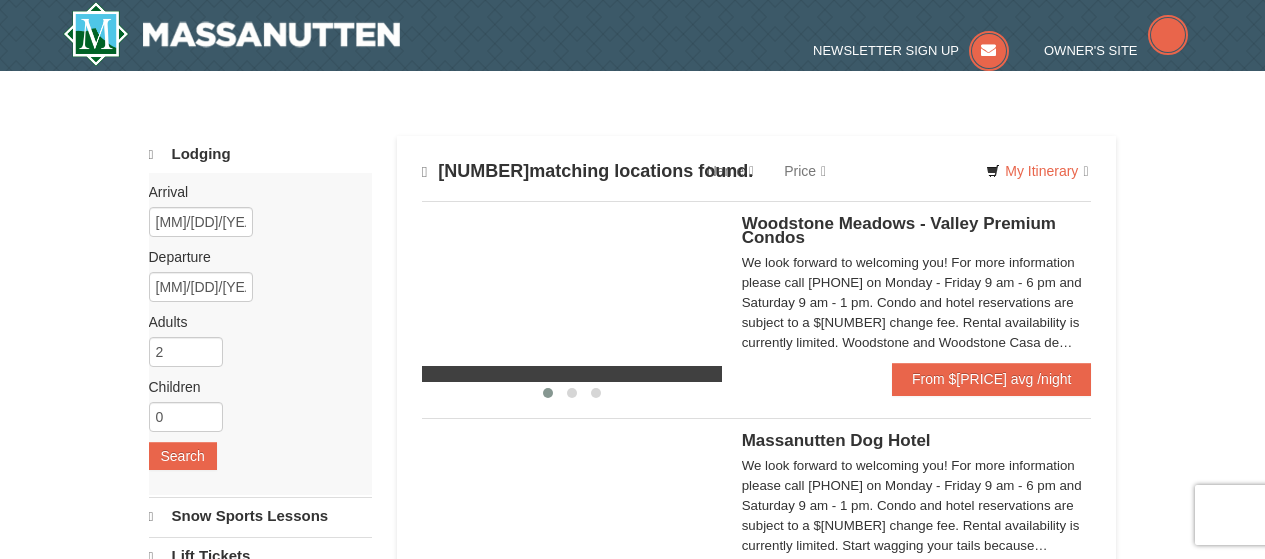 scroll, scrollTop: 0, scrollLeft: 0, axis: both 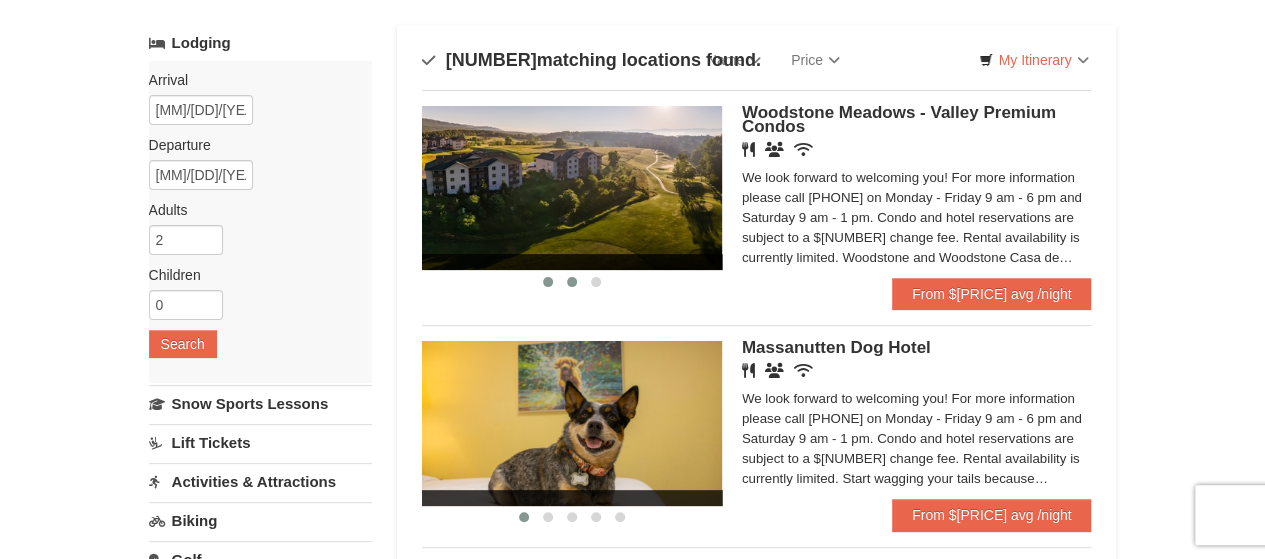 click at bounding box center (548, 282) 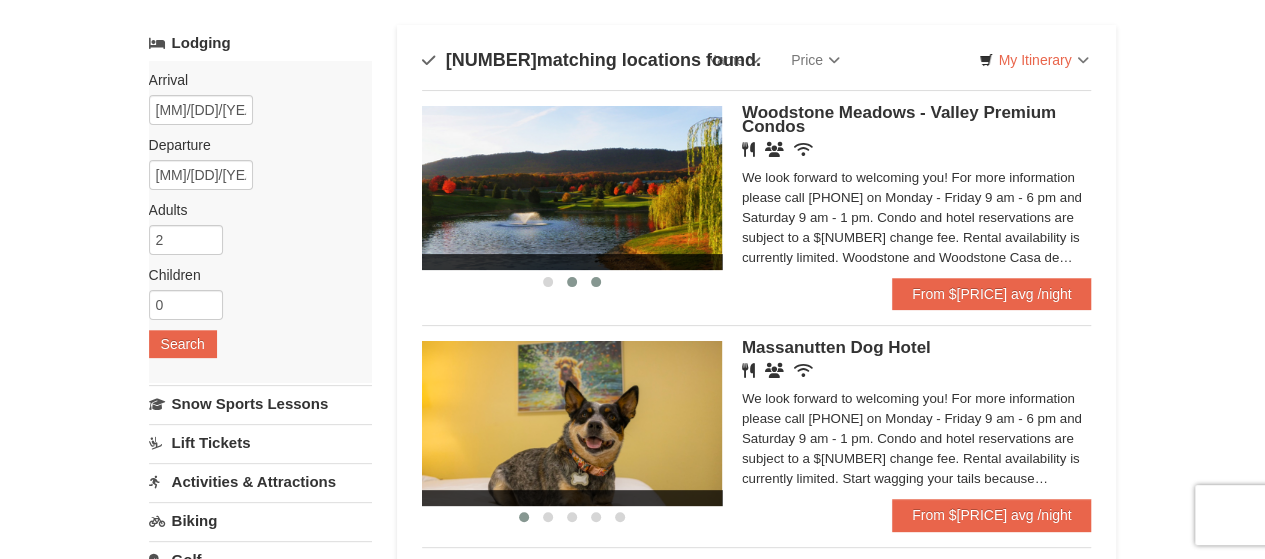 click at bounding box center [596, 282] 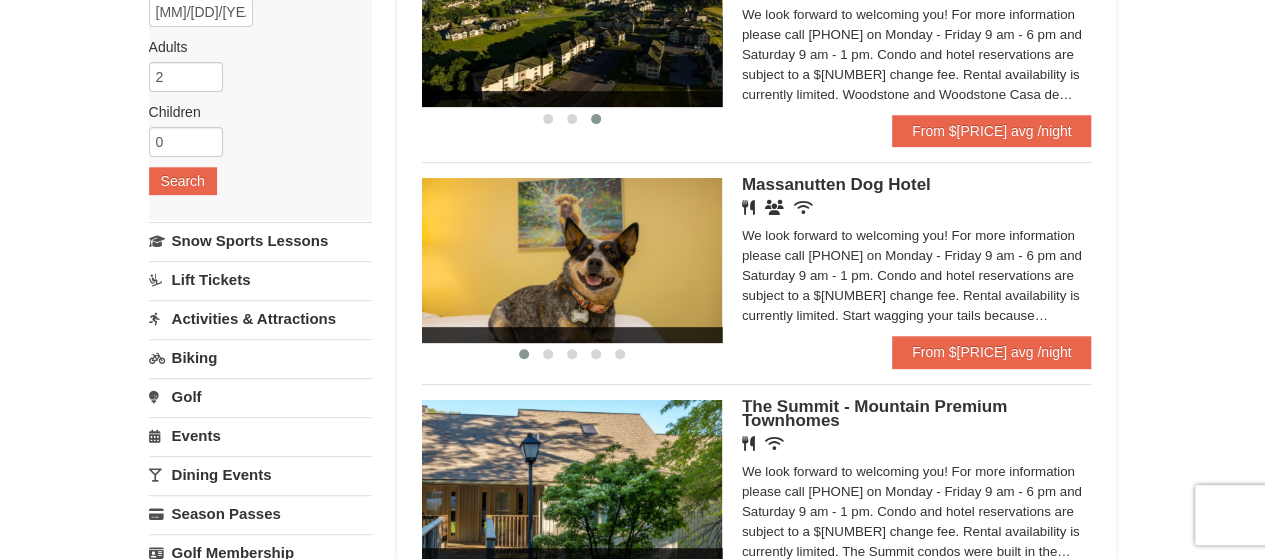 scroll, scrollTop: 274, scrollLeft: 0, axis: vertical 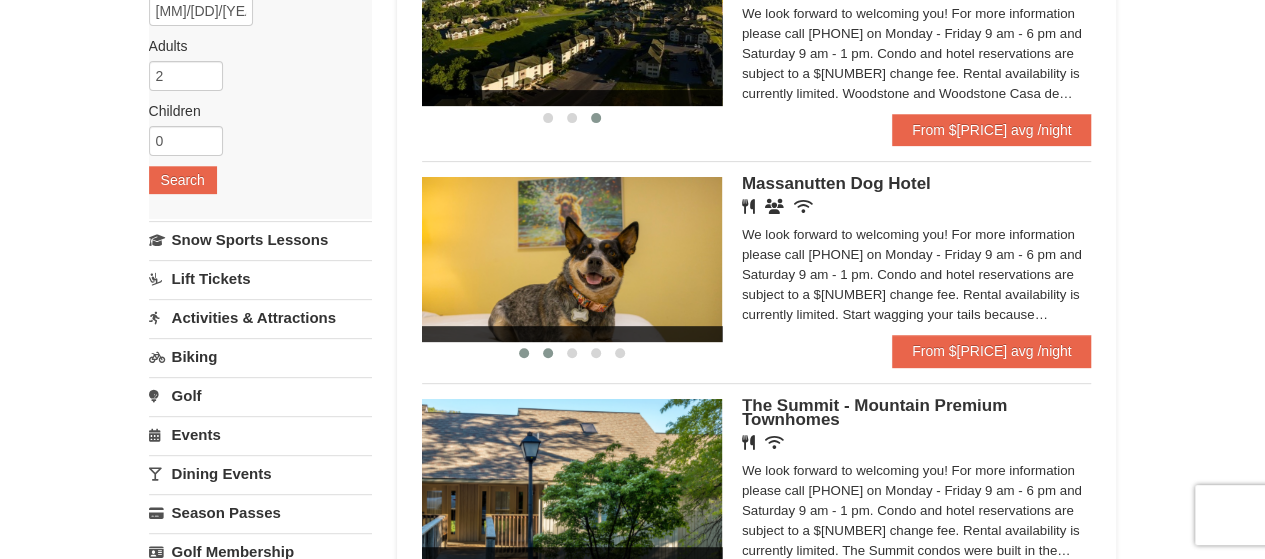 click at bounding box center (524, 353) 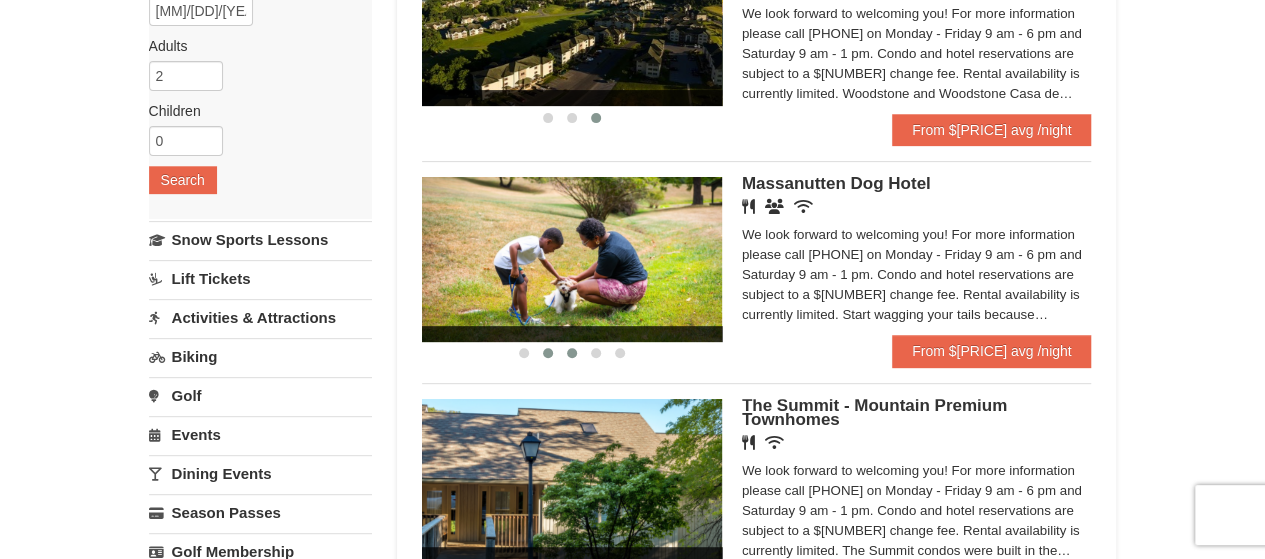 click at bounding box center (572, 353) 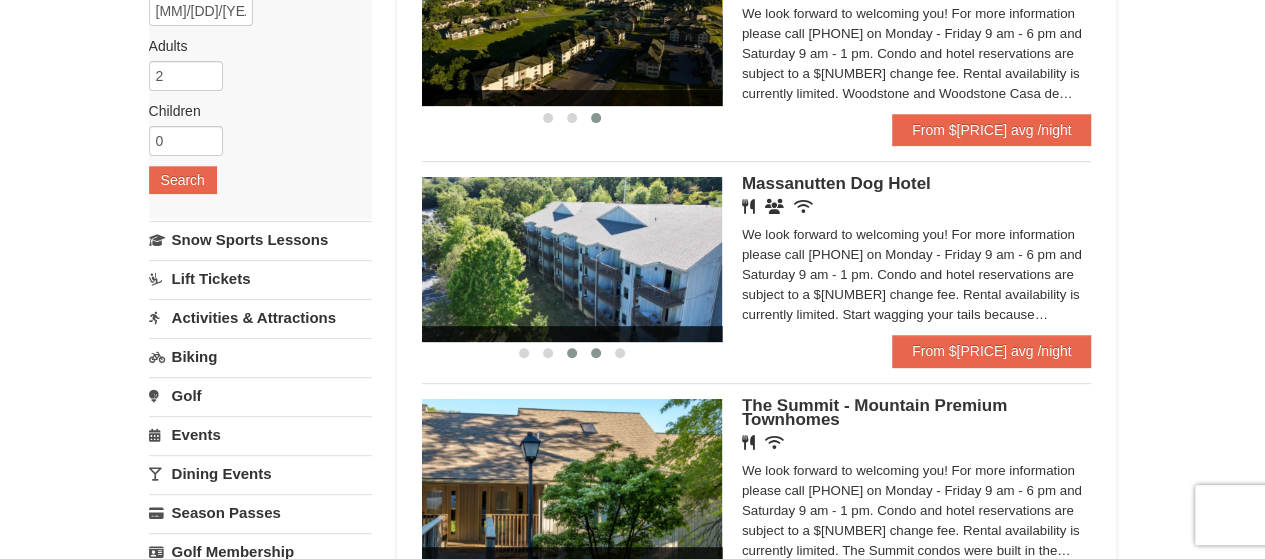 click at bounding box center [596, 353] 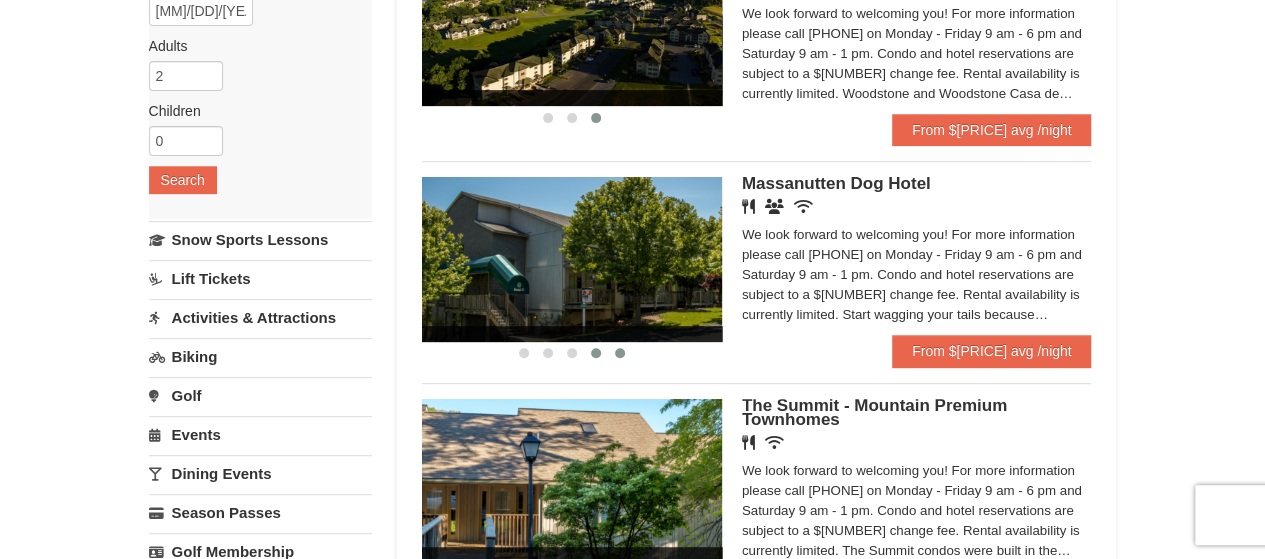 click at bounding box center (524, 353) 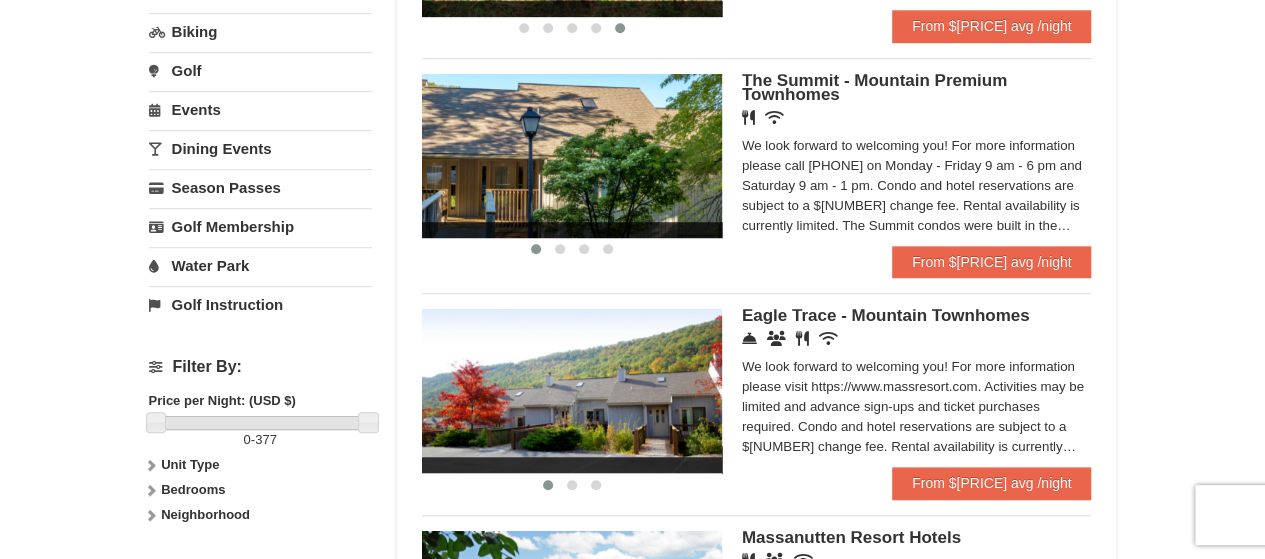 scroll, scrollTop: 600, scrollLeft: 0, axis: vertical 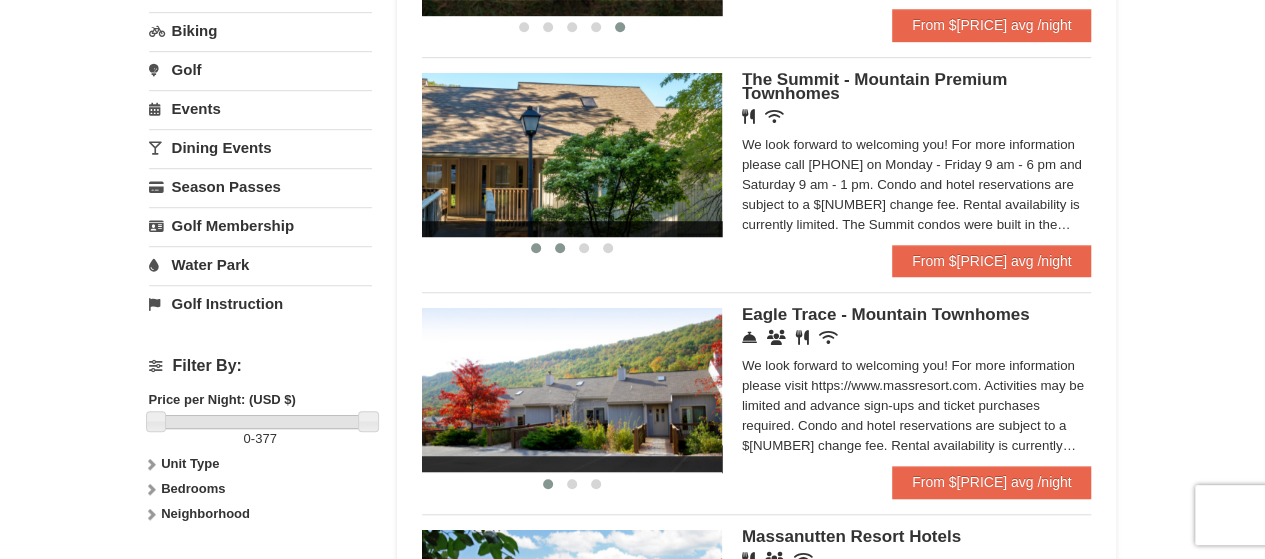 click at bounding box center (536, 248) 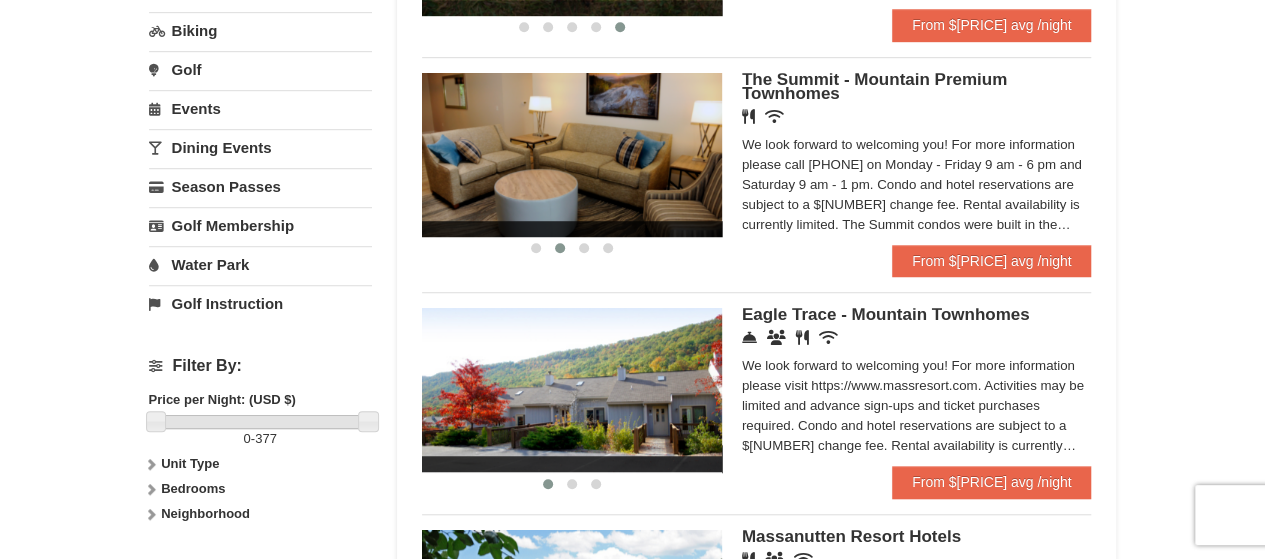 click at bounding box center [560, 248] 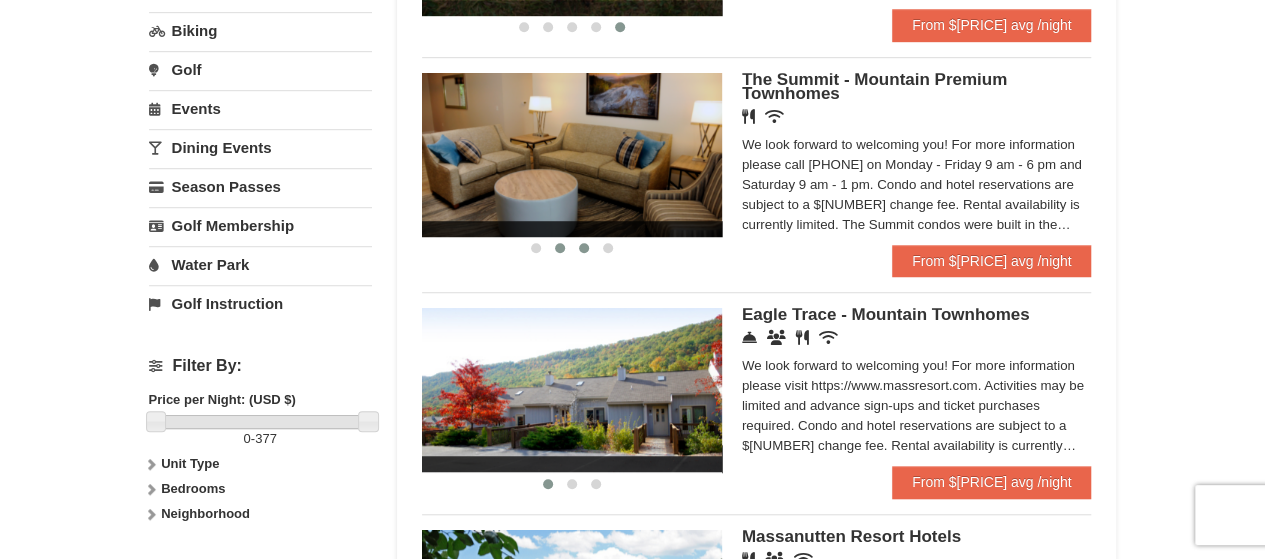 click at bounding box center [536, 248] 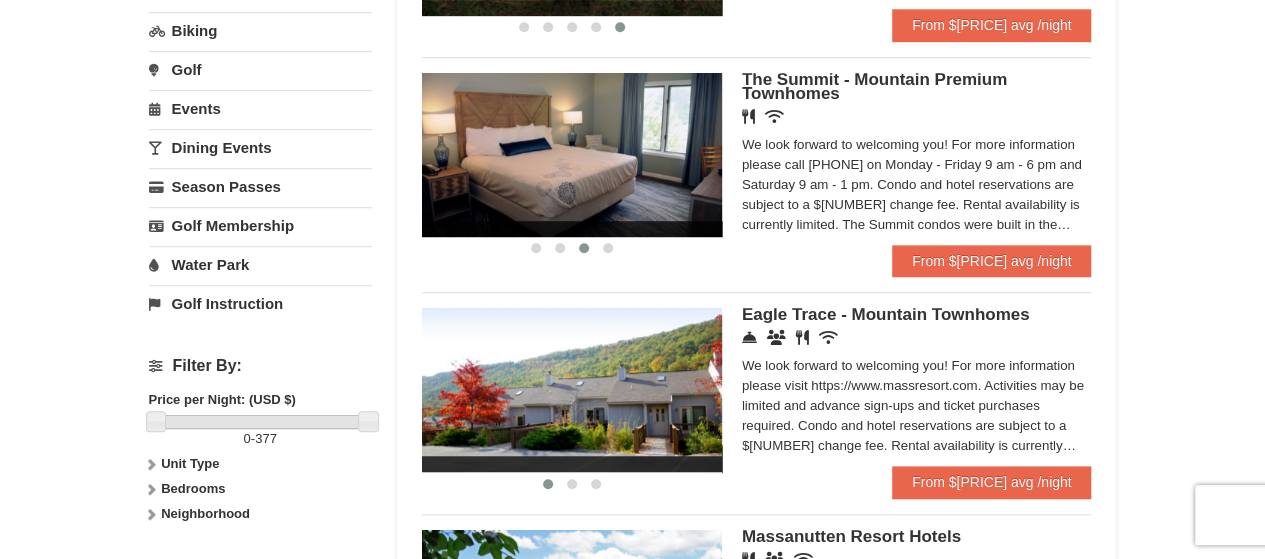 click at bounding box center [572, 247] 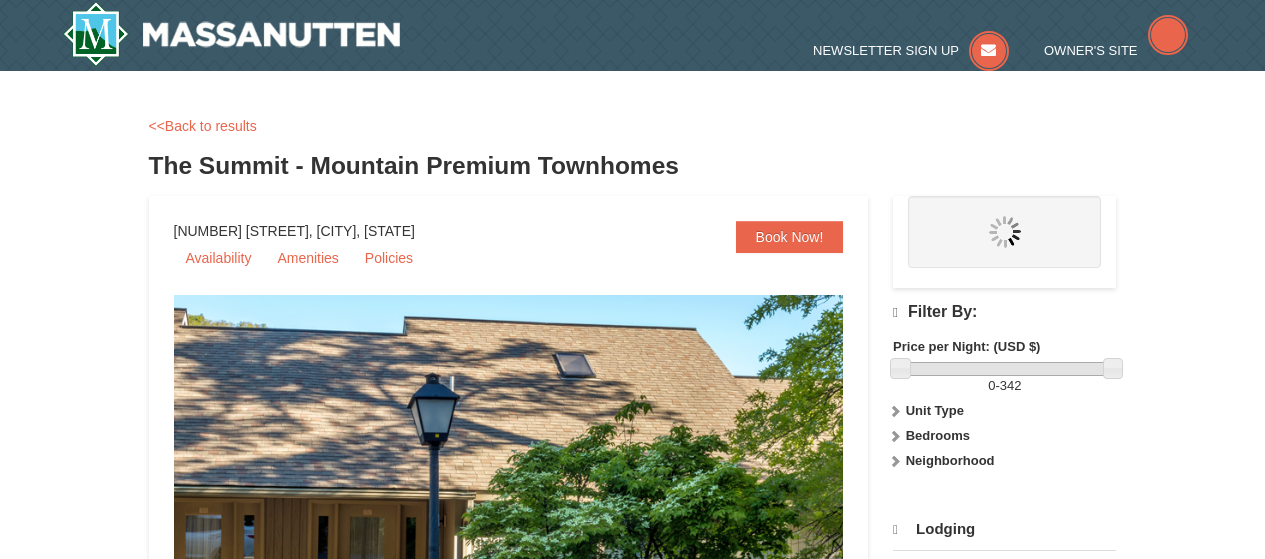 scroll, scrollTop: 0, scrollLeft: 0, axis: both 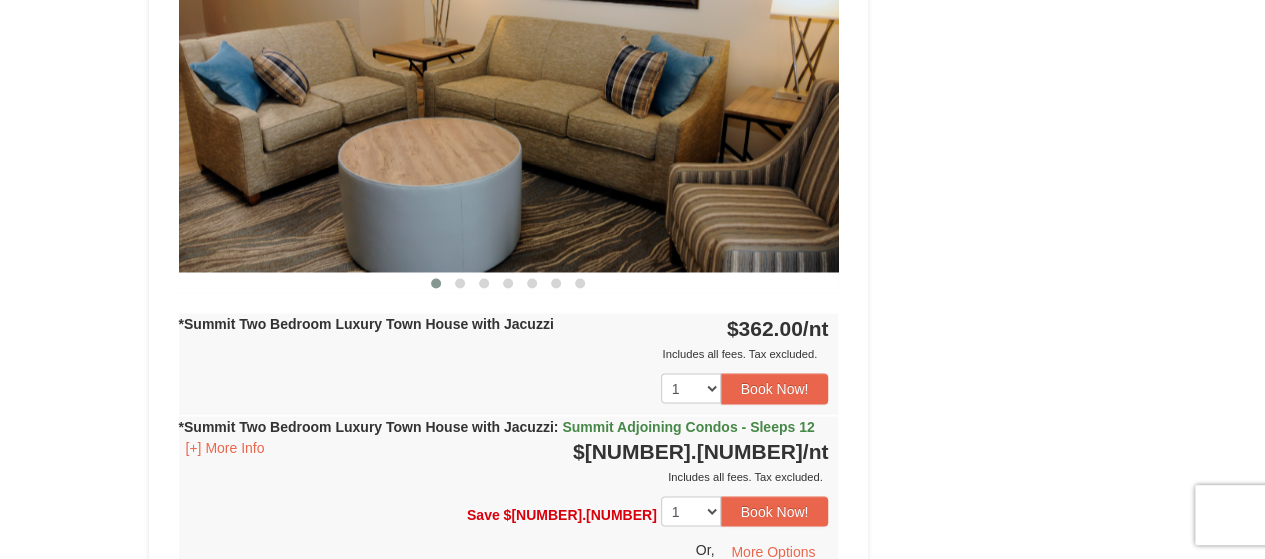 click on "*Summit Two Bedroom Luxury Town House with Jacuzzi
Only 4 Available!
Managed By :   Massanutten Resort Lodging
Photos
Item Detail
Amenities
Policies
The Summit - Mountain Premium Townhomes
>>" at bounding box center [509, 196] 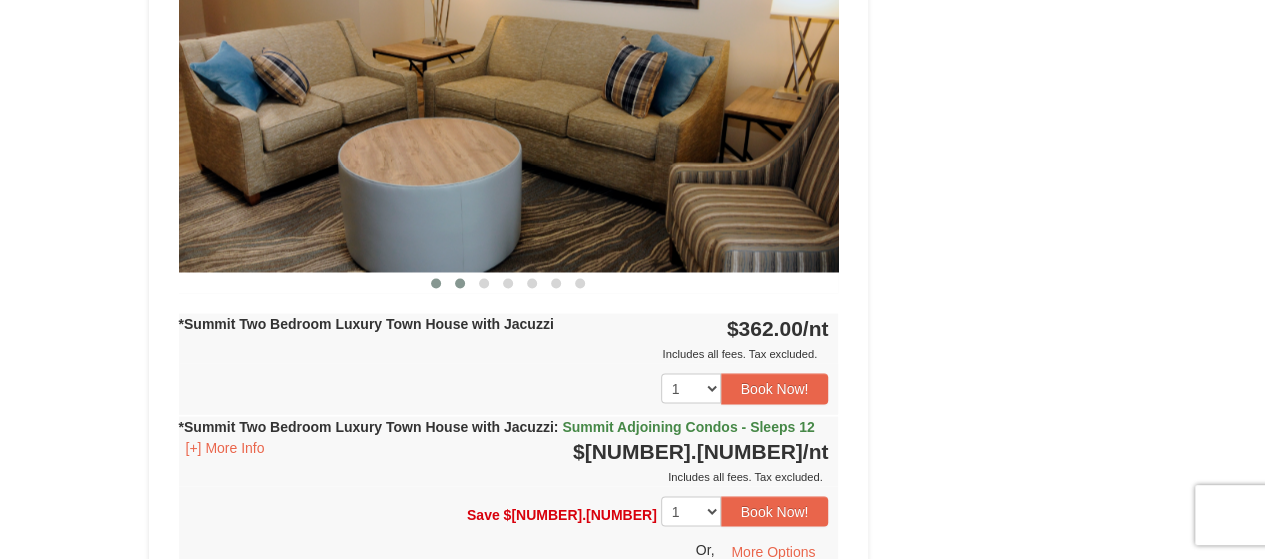 click at bounding box center [436, 283] 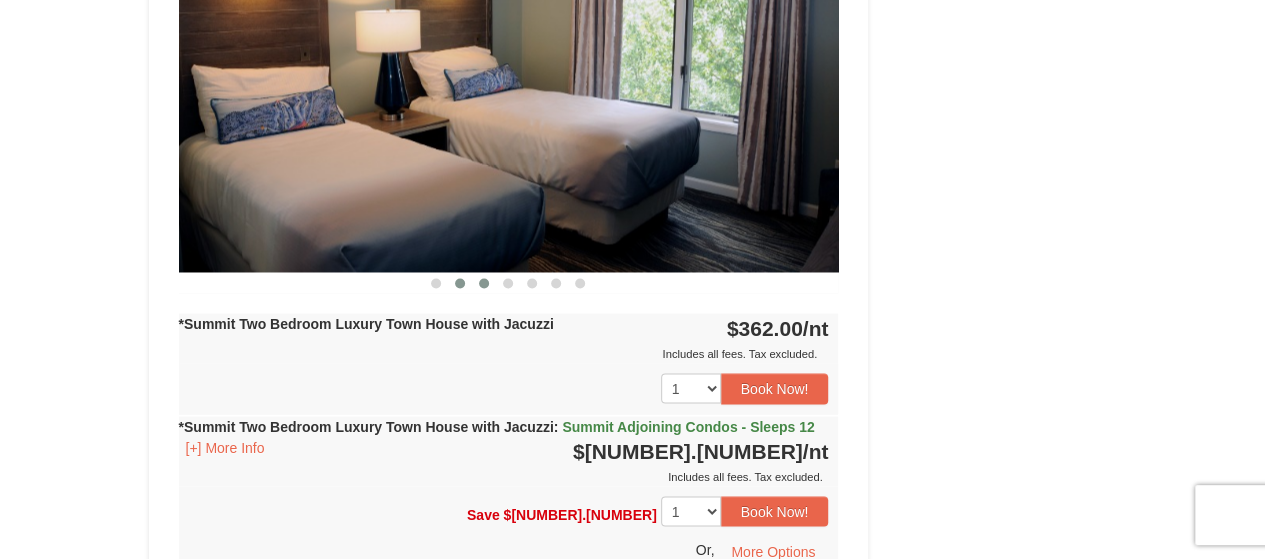 click at bounding box center [484, 283] 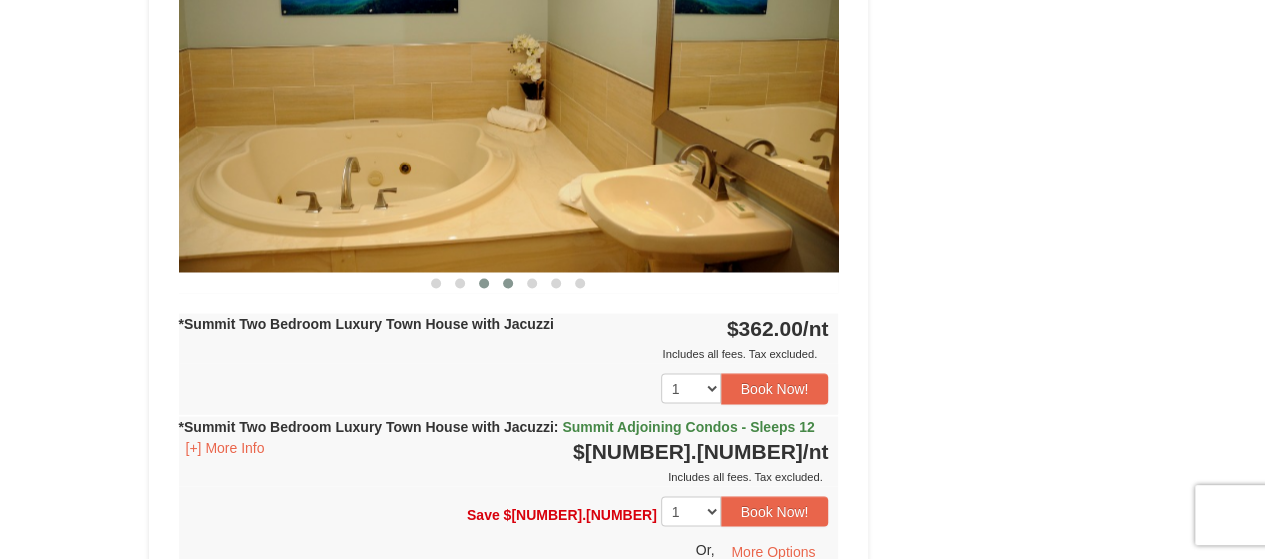 click at bounding box center [508, 283] 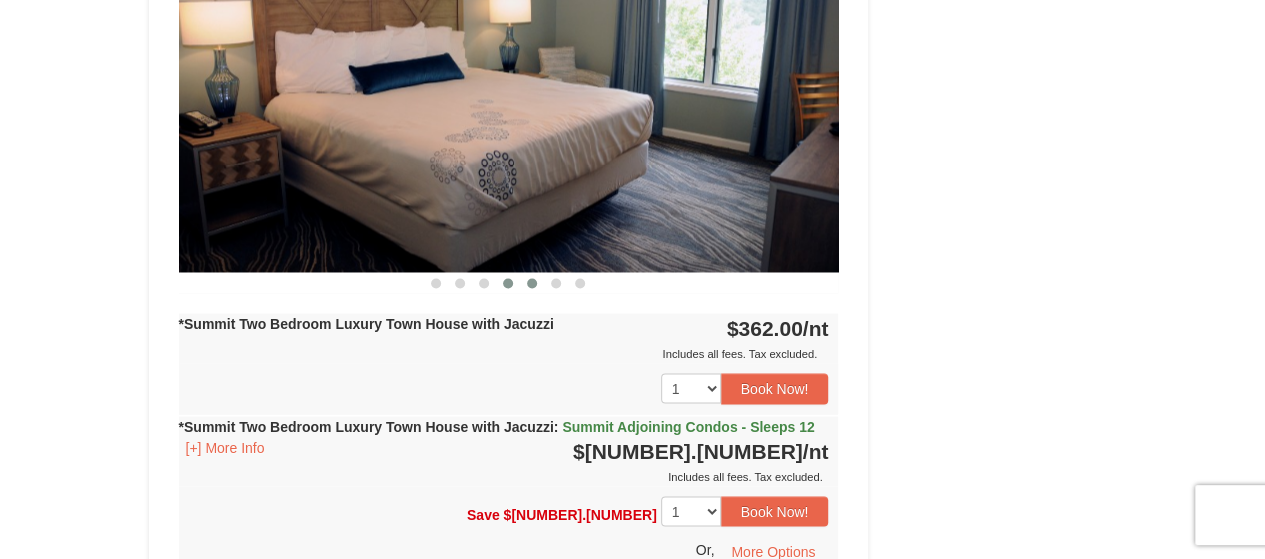 click at bounding box center (532, 283) 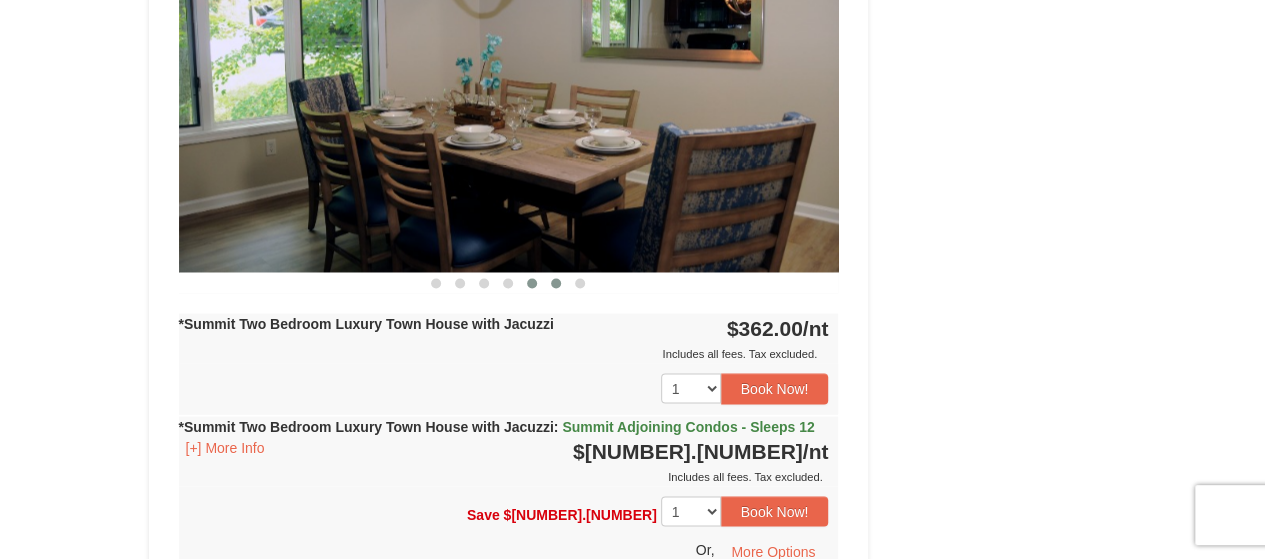 click at bounding box center [556, 283] 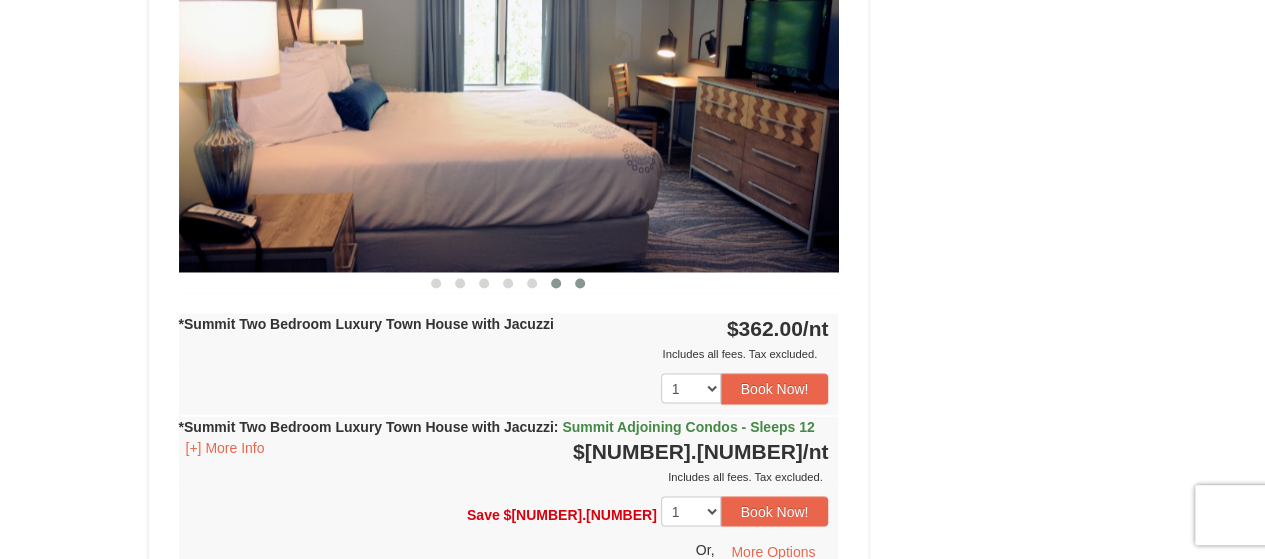 click at bounding box center [436, 283] 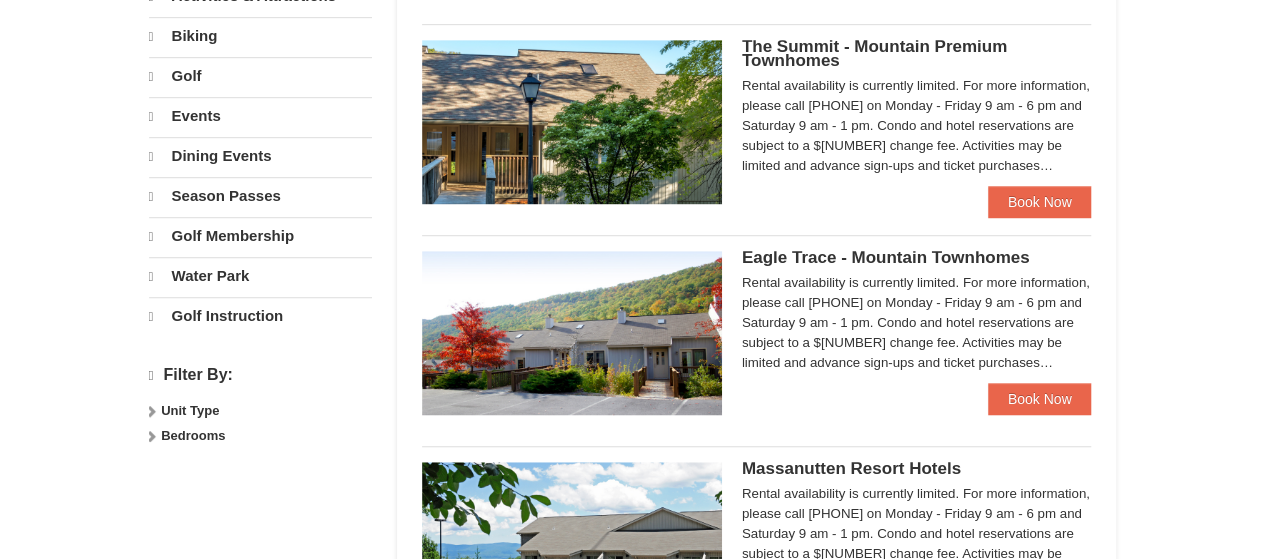 scroll, scrollTop: 0, scrollLeft: 0, axis: both 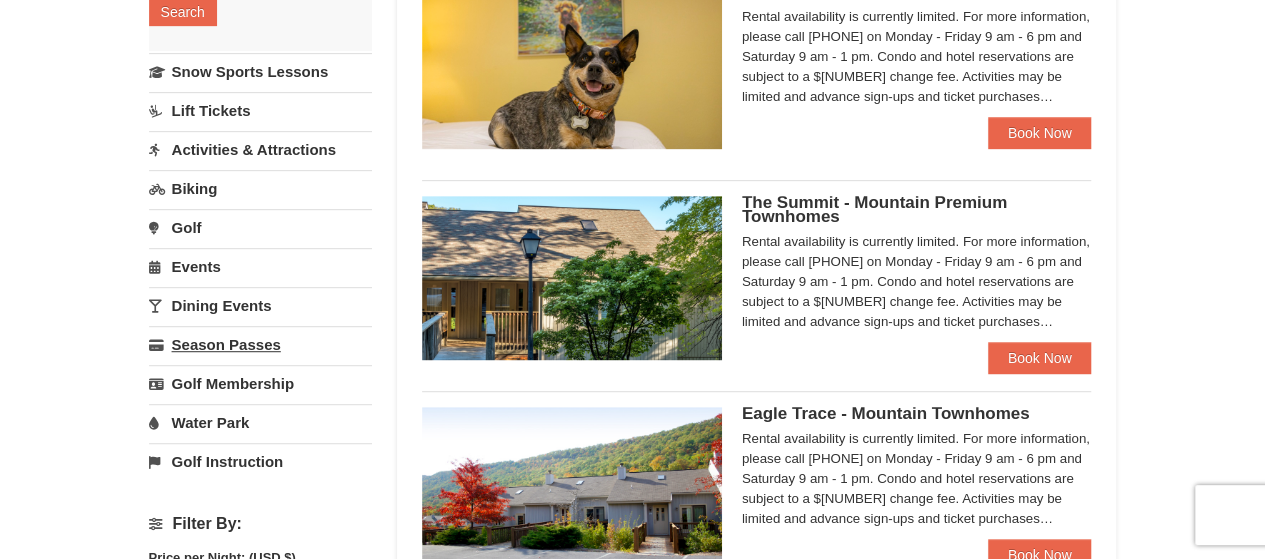 click on "Season Passes" at bounding box center [260, 344] 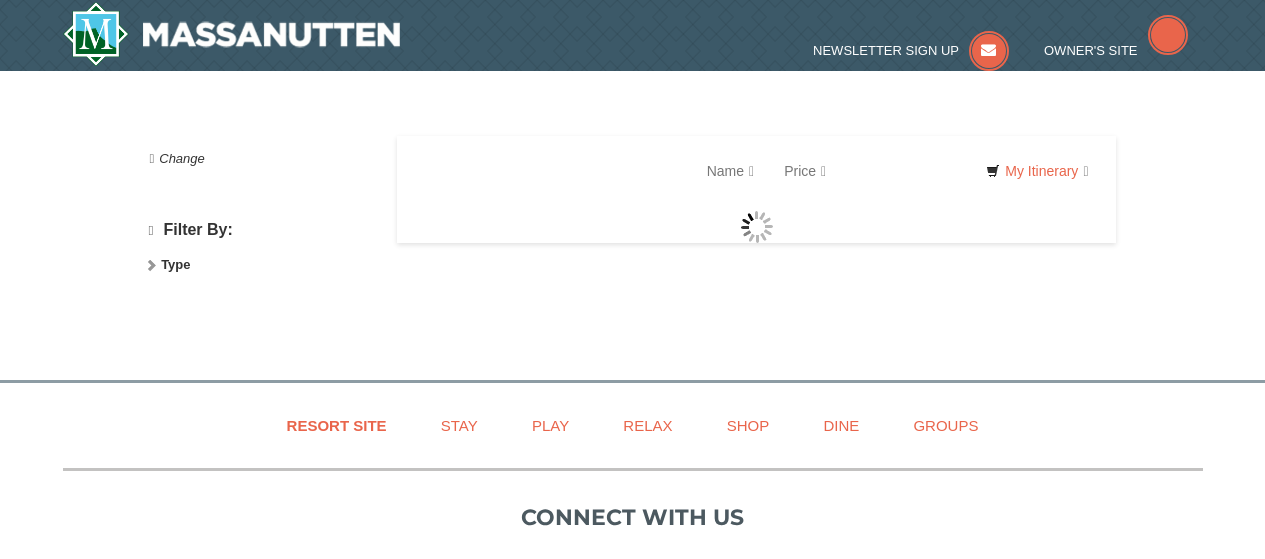 scroll, scrollTop: 0, scrollLeft: 0, axis: both 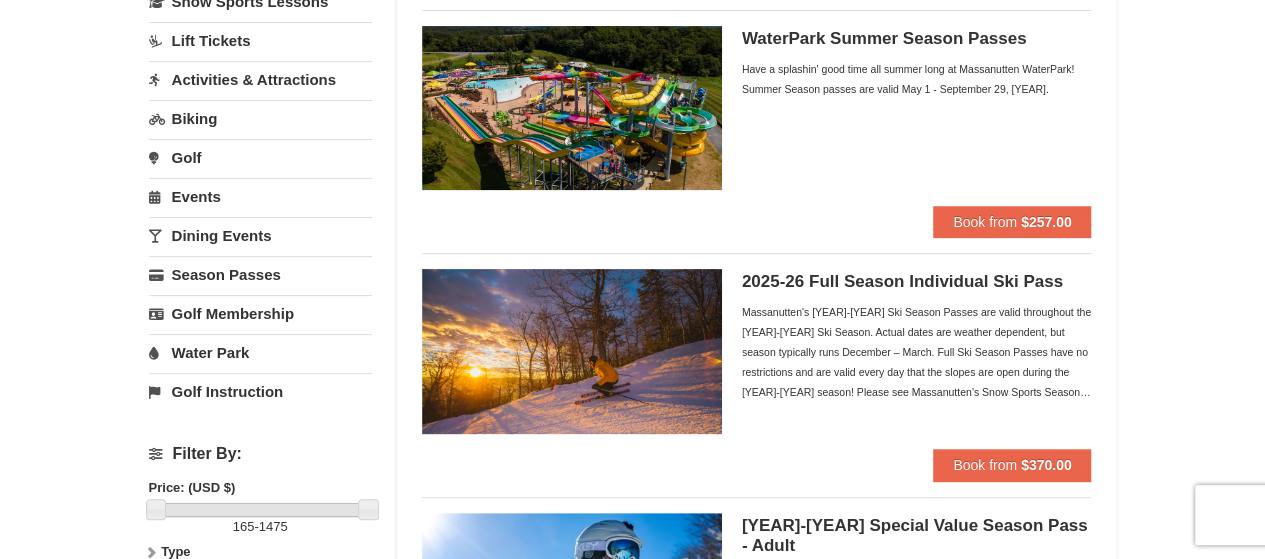 click on "Water Park" at bounding box center [260, 352] 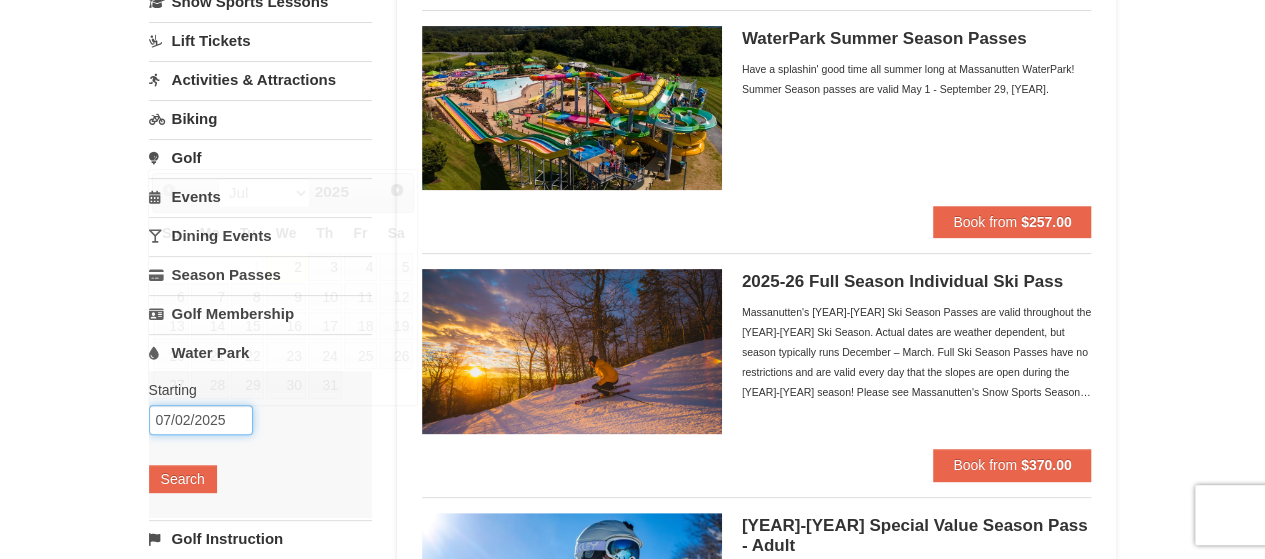 click on "07/02/2025" at bounding box center (201, 420) 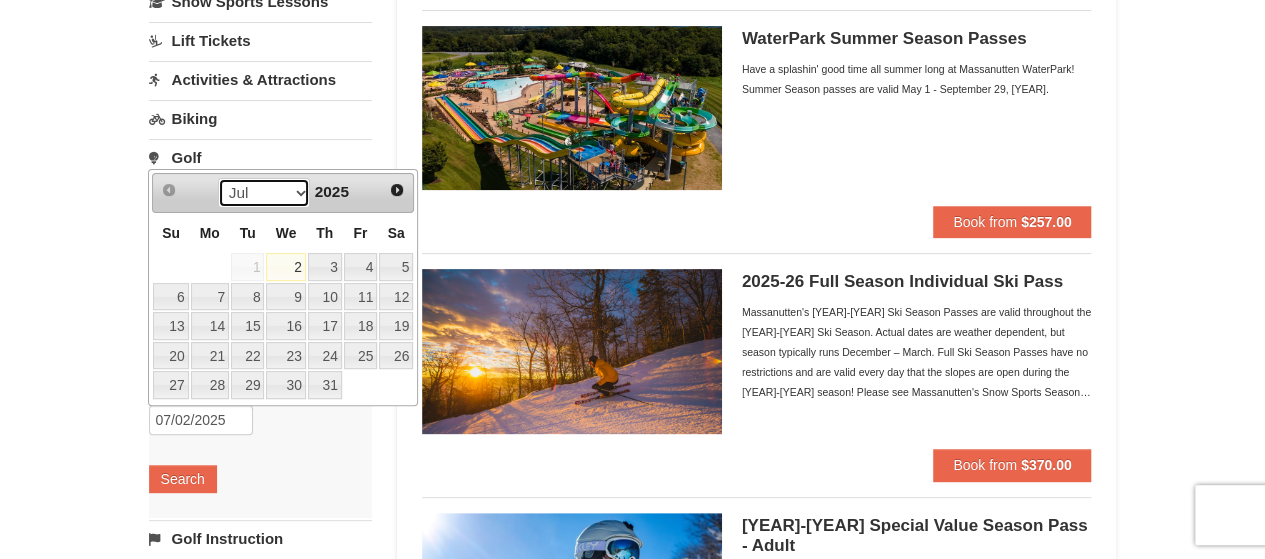 click on "Jul Aug Sep Oct Nov Dec" at bounding box center (264, 193) 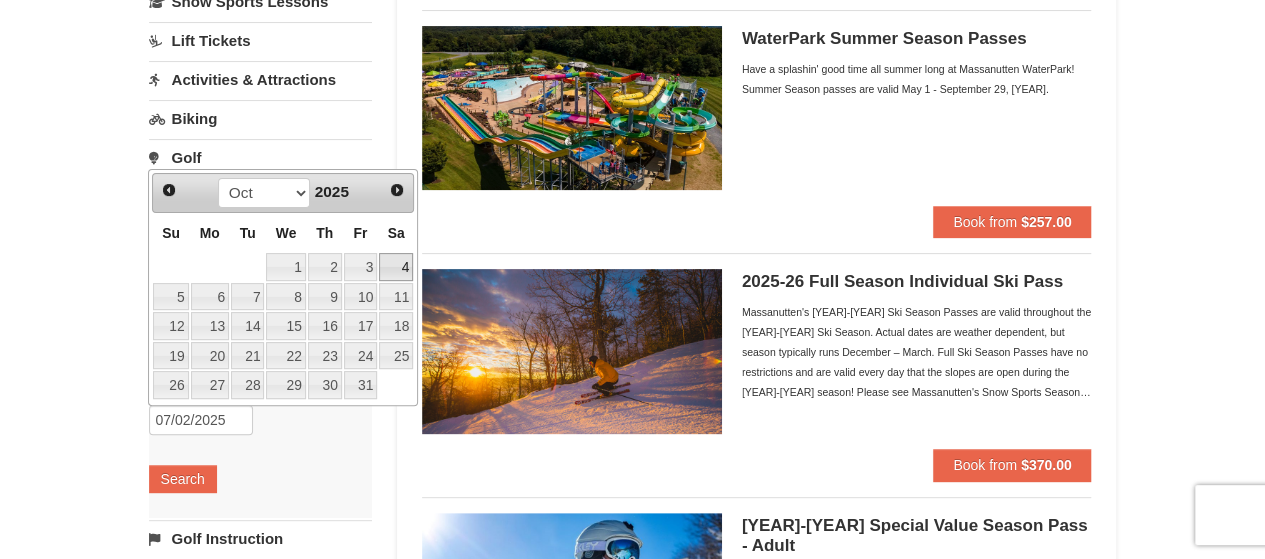 click on "[NUMBER]" at bounding box center (396, 267) 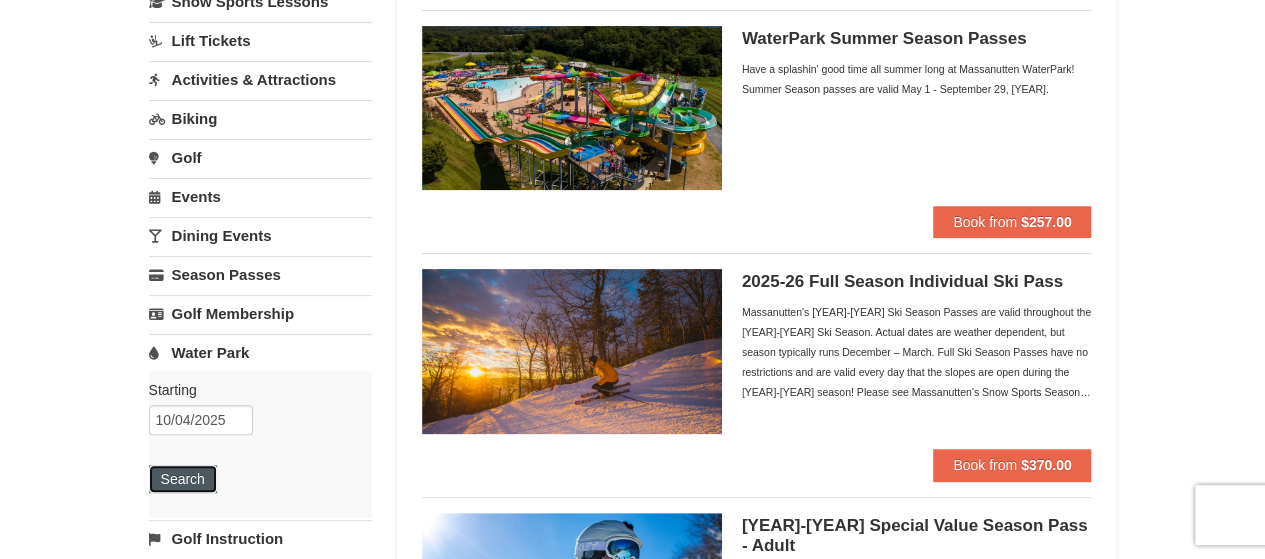 click on "Search" at bounding box center (183, 479) 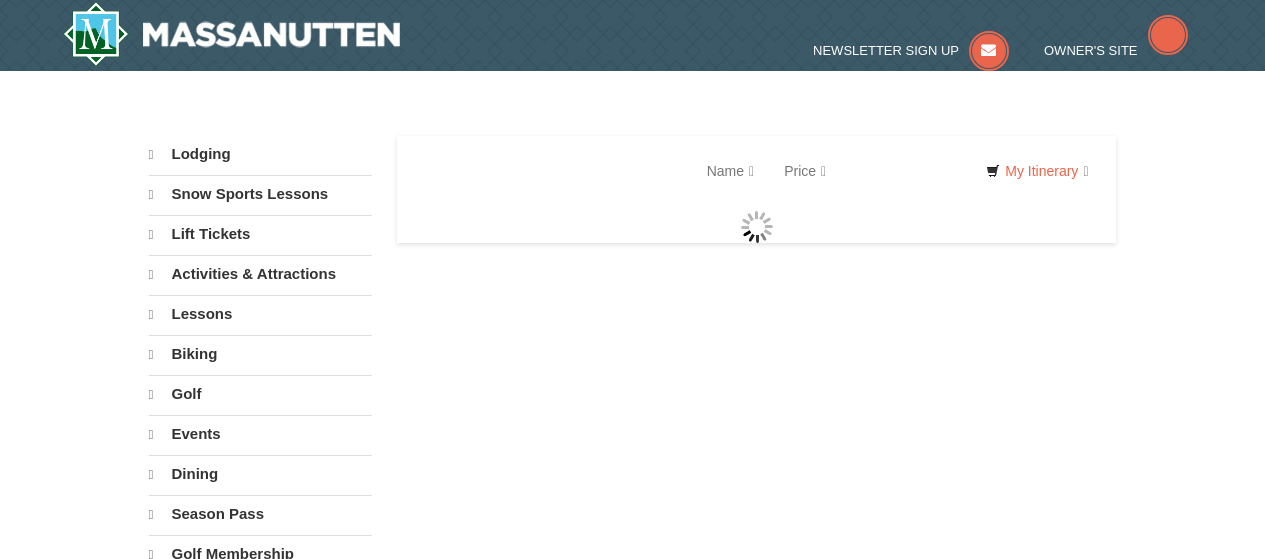 scroll, scrollTop: 0, scrollLeft: 0, axis: both 